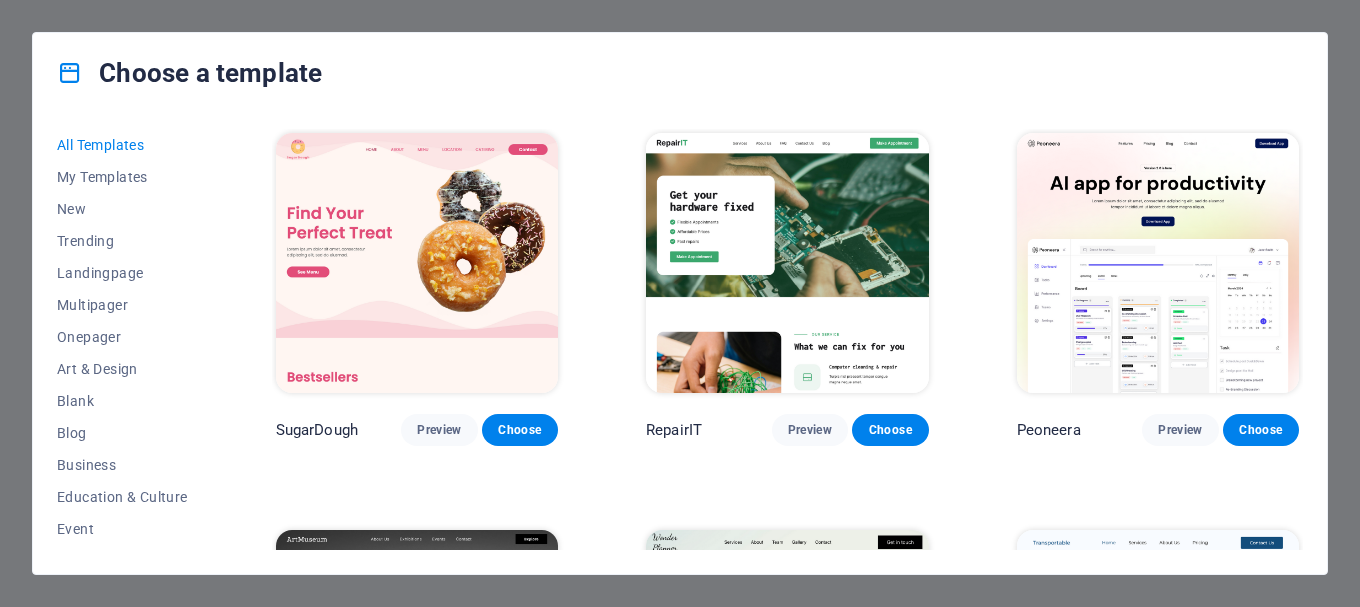 scroll, scrollTop: 0, scrollLeft: 0, axis: both 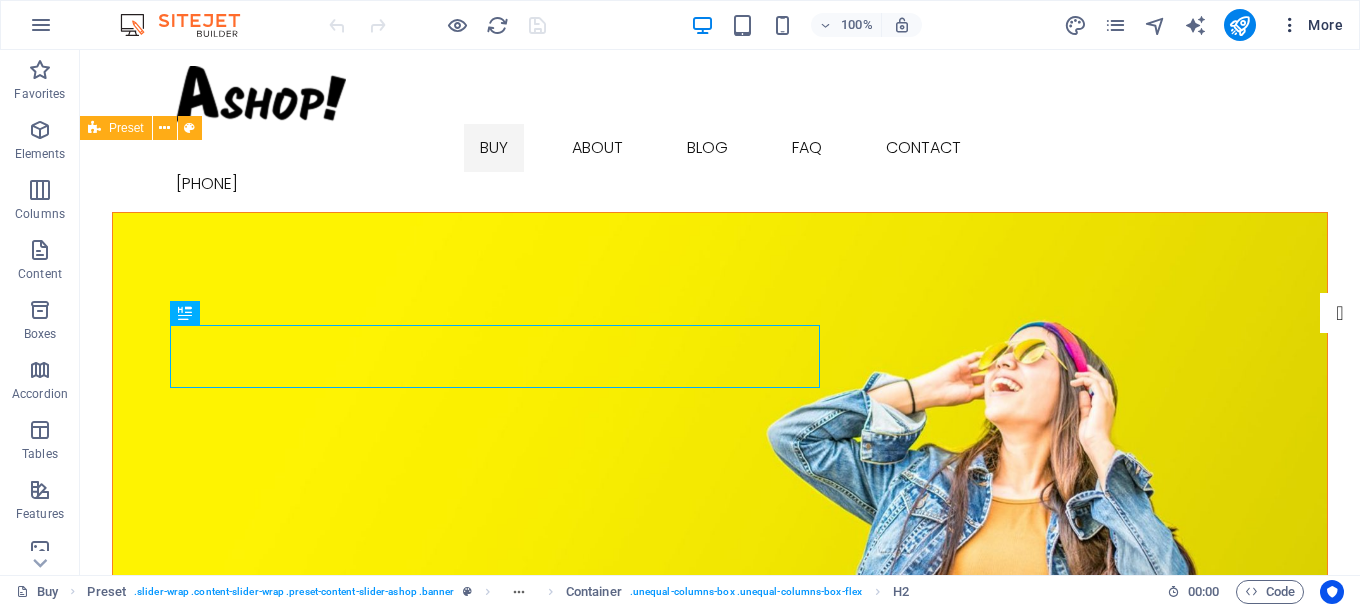 click on "More" at bounding box center (1311, 25) 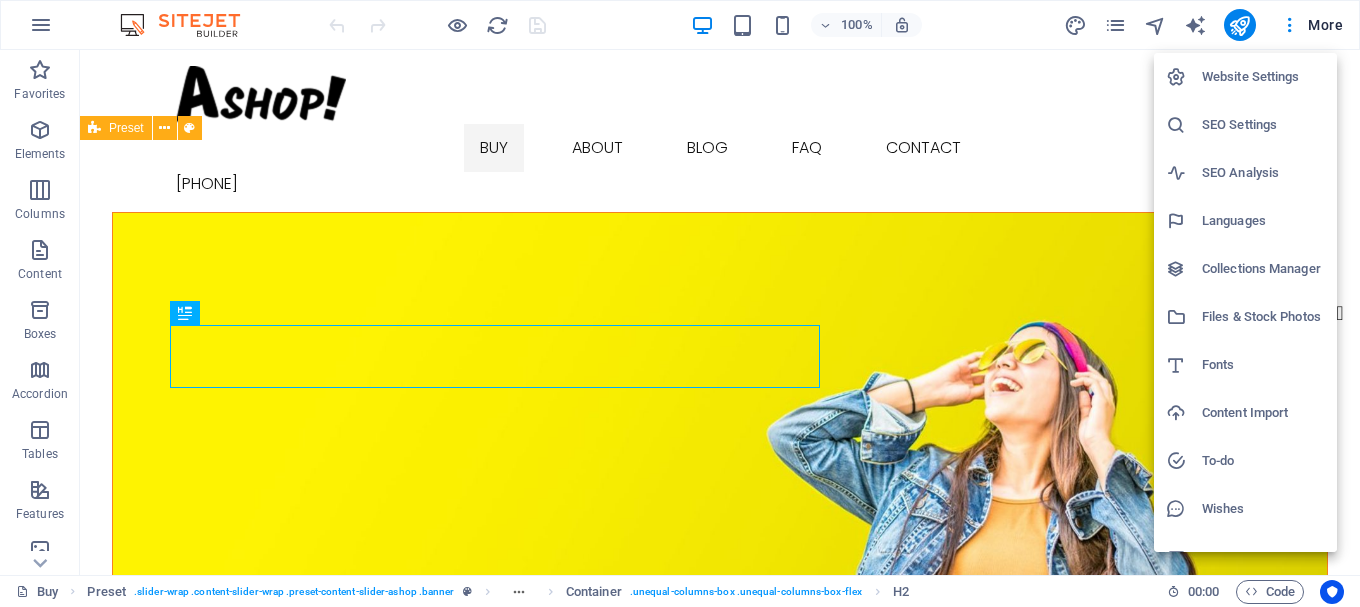 click at bounding box center (680, 303) 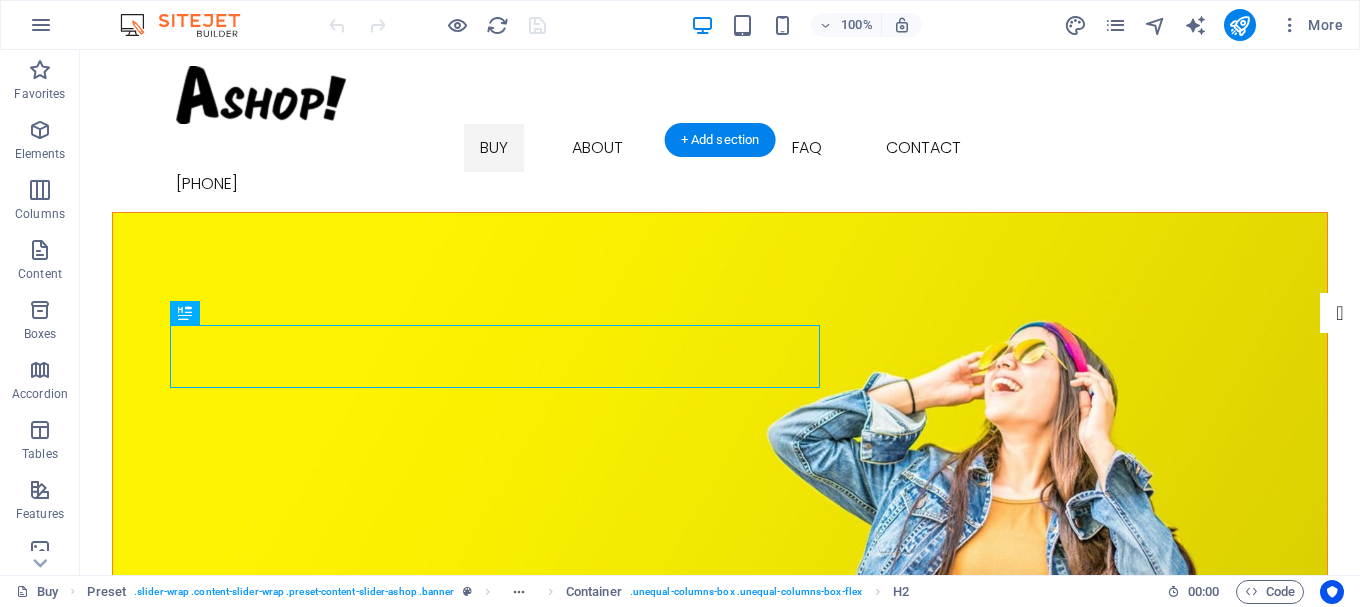 click at bounding box center [720, 445] 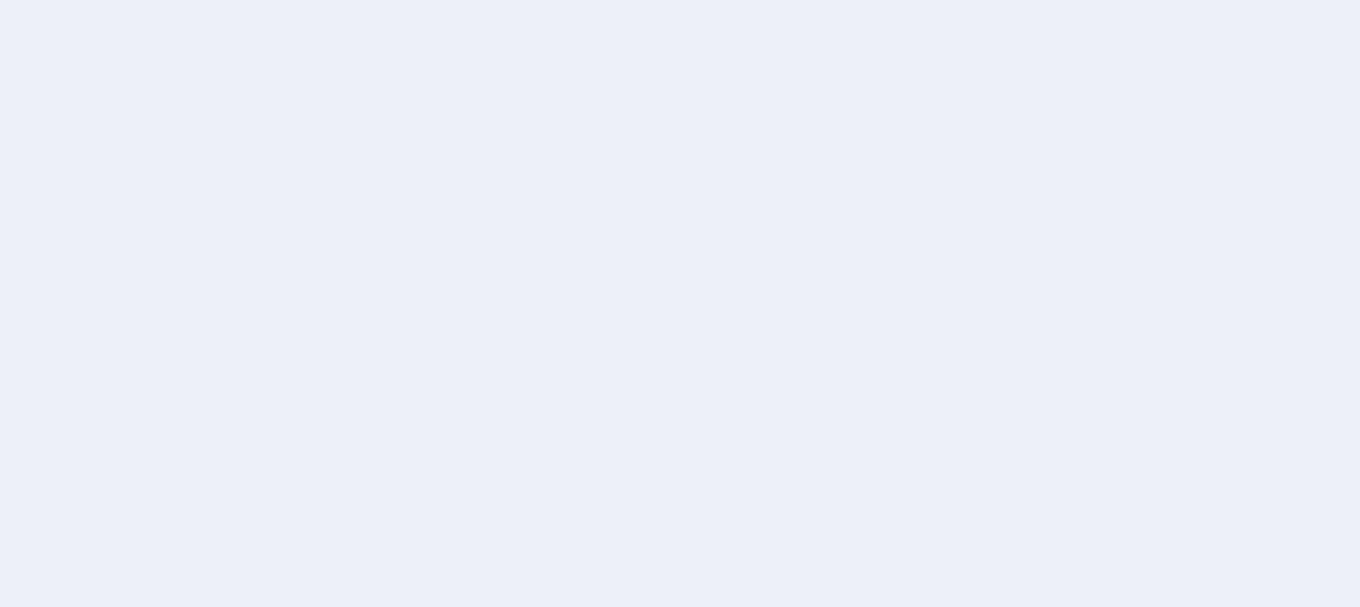 scroll, scrollTop: 0, scrollLeft: 0, axis: both 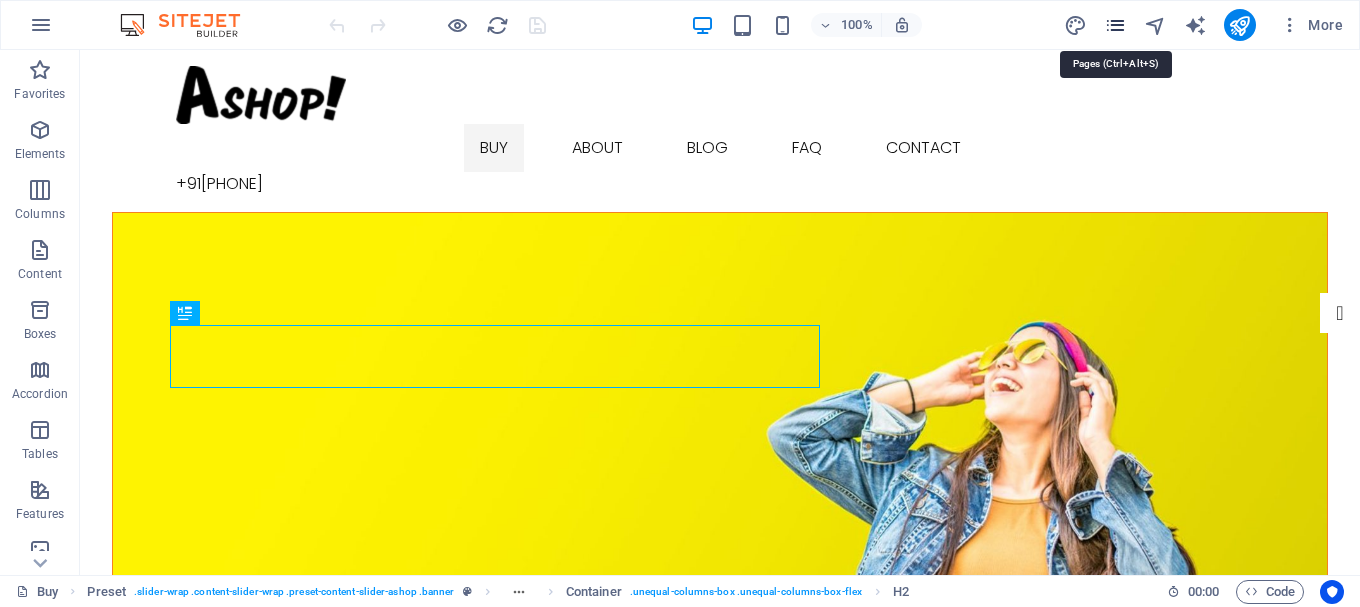 click at bounding box center (1115, 25) 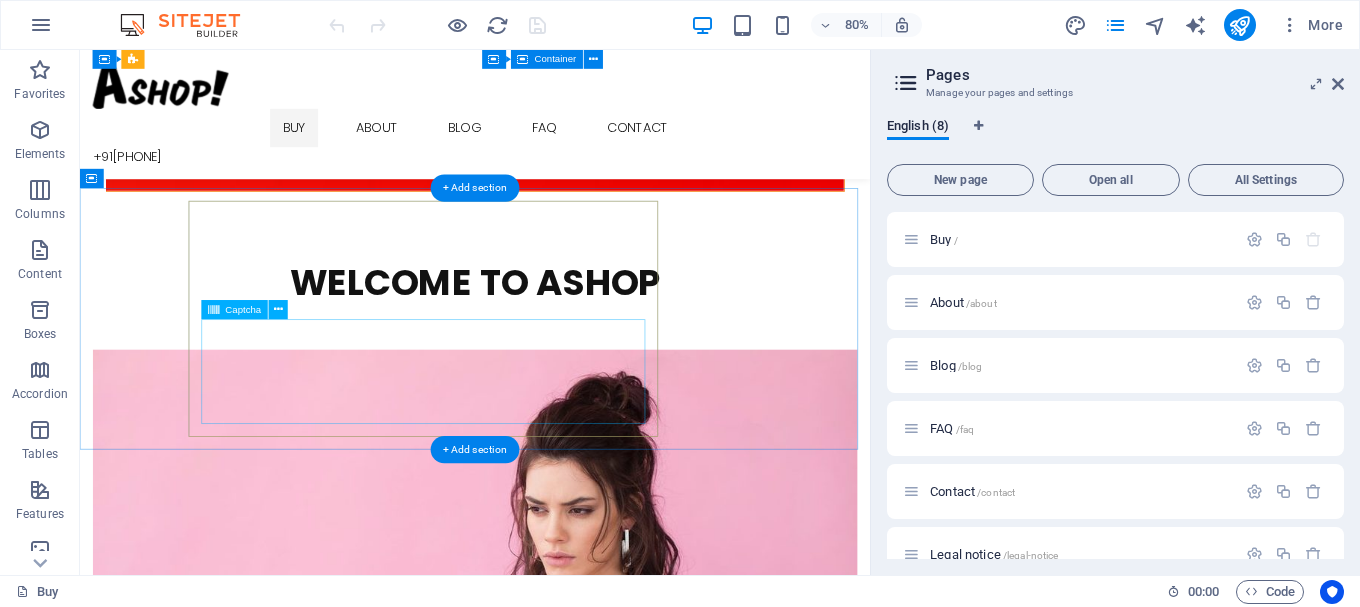 scroll, scrollTop: 2994, scrollLeft: 0, axis: vertical 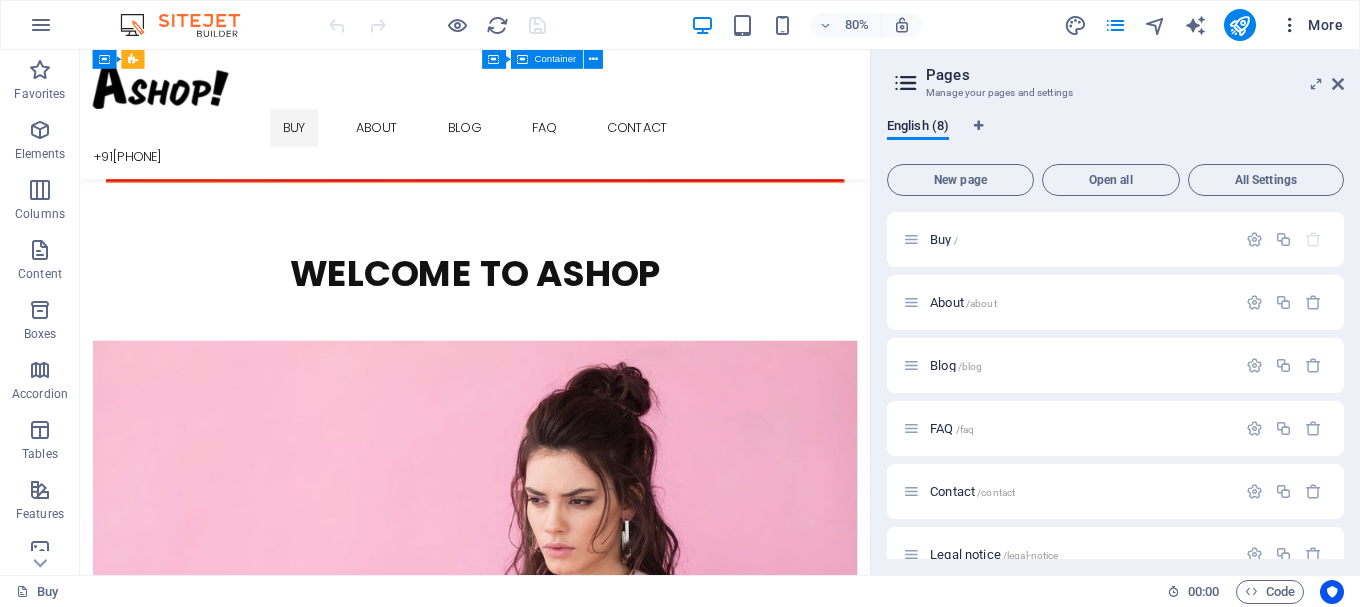 click on "More" at bounding box center (1311, 25) 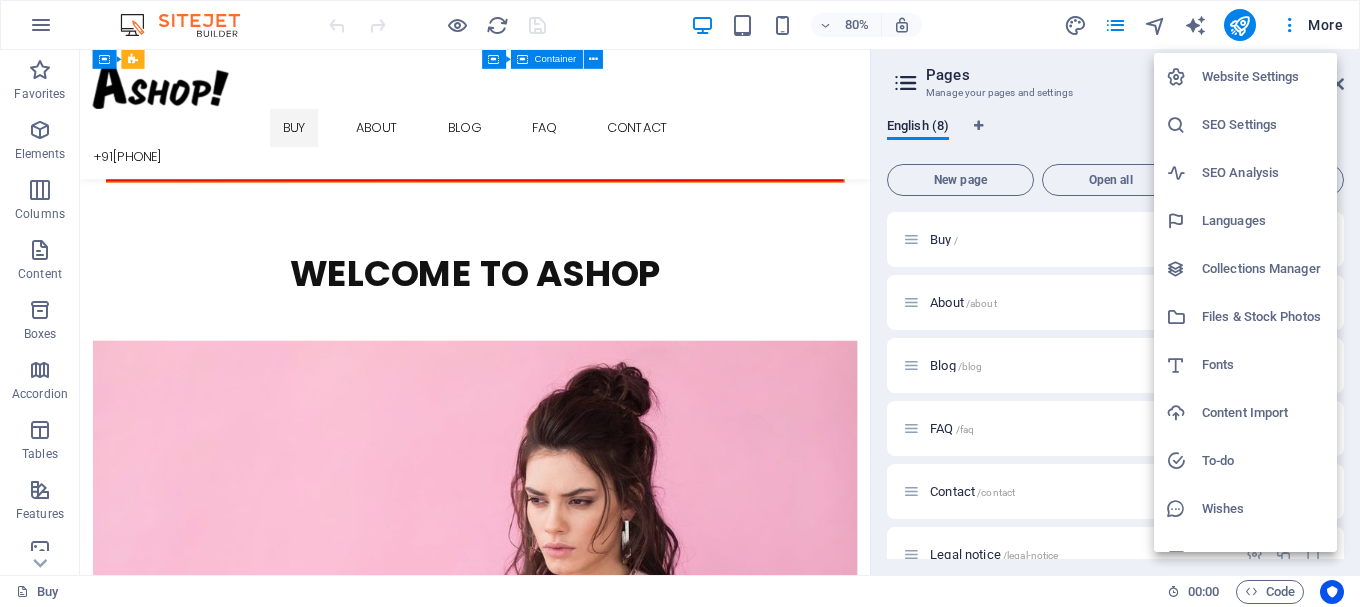 click at bounding box center (680, 303) 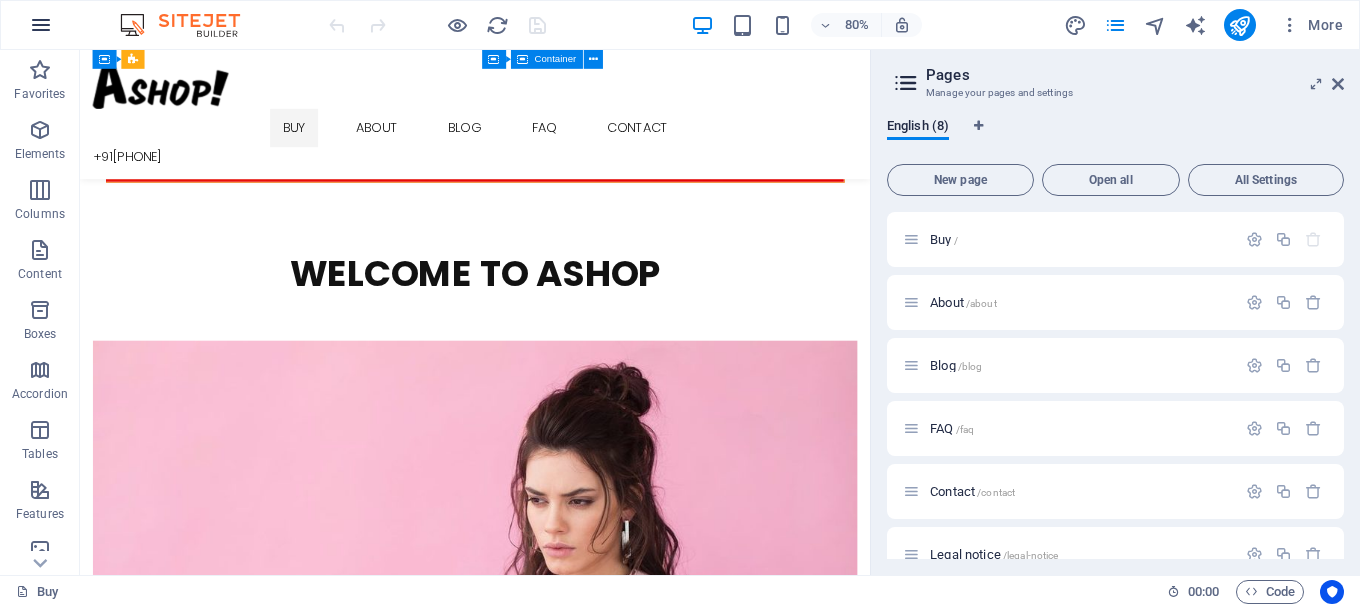 click at bounding box center (41, 25) 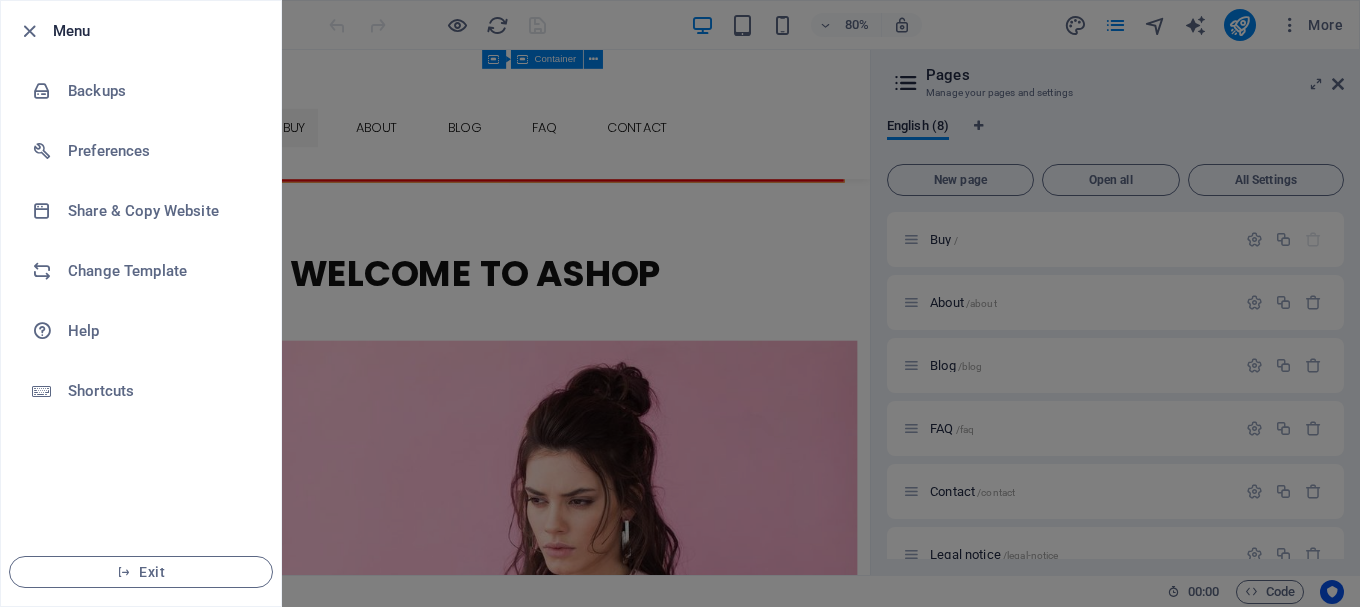 click at bounding box center [29, 31] 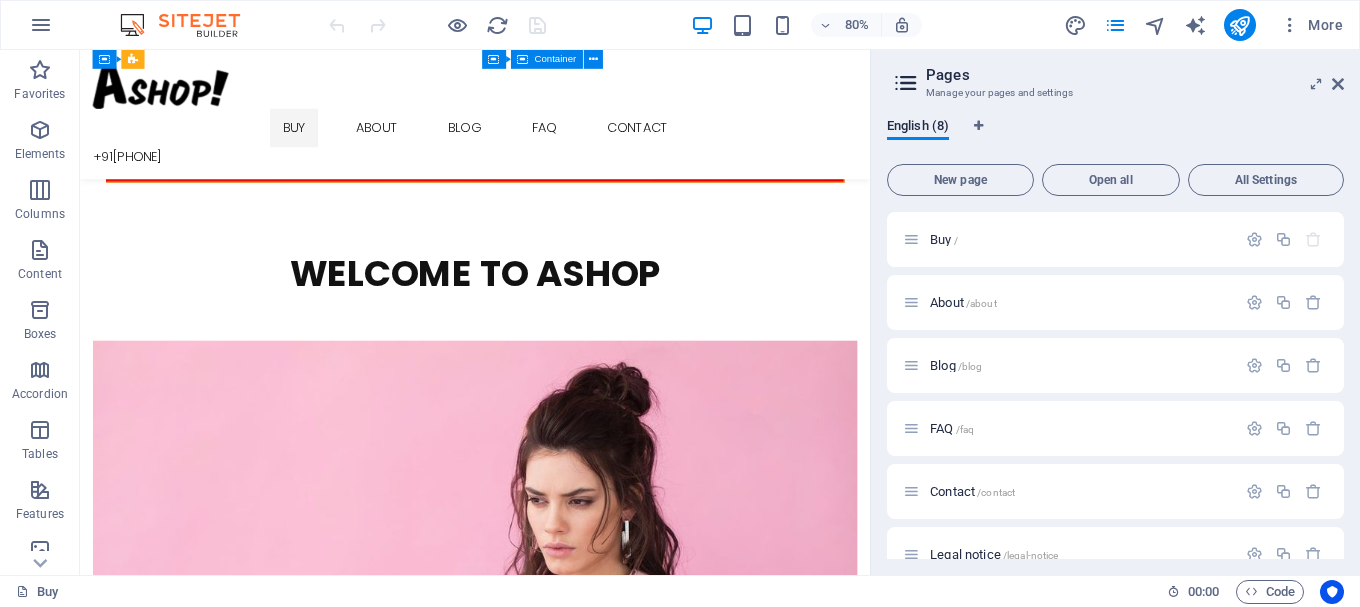 click on "Manage your pages and settings" at bounding box center [1115, 93] 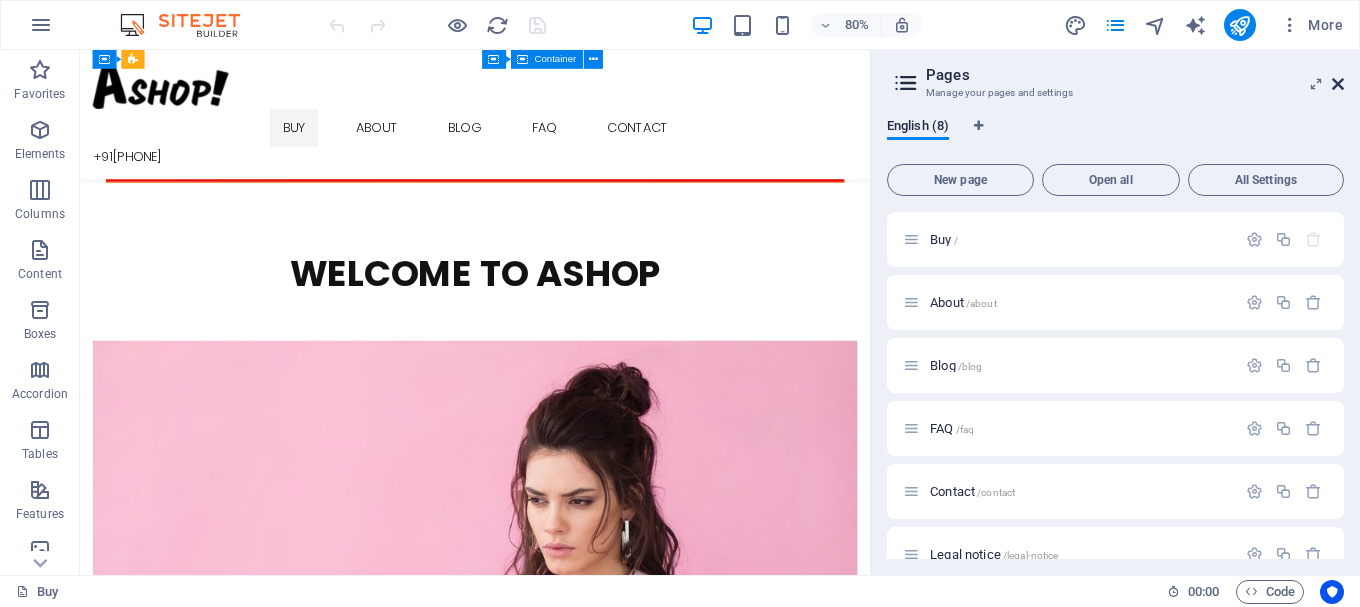 click at bounding box center [1338, 84] 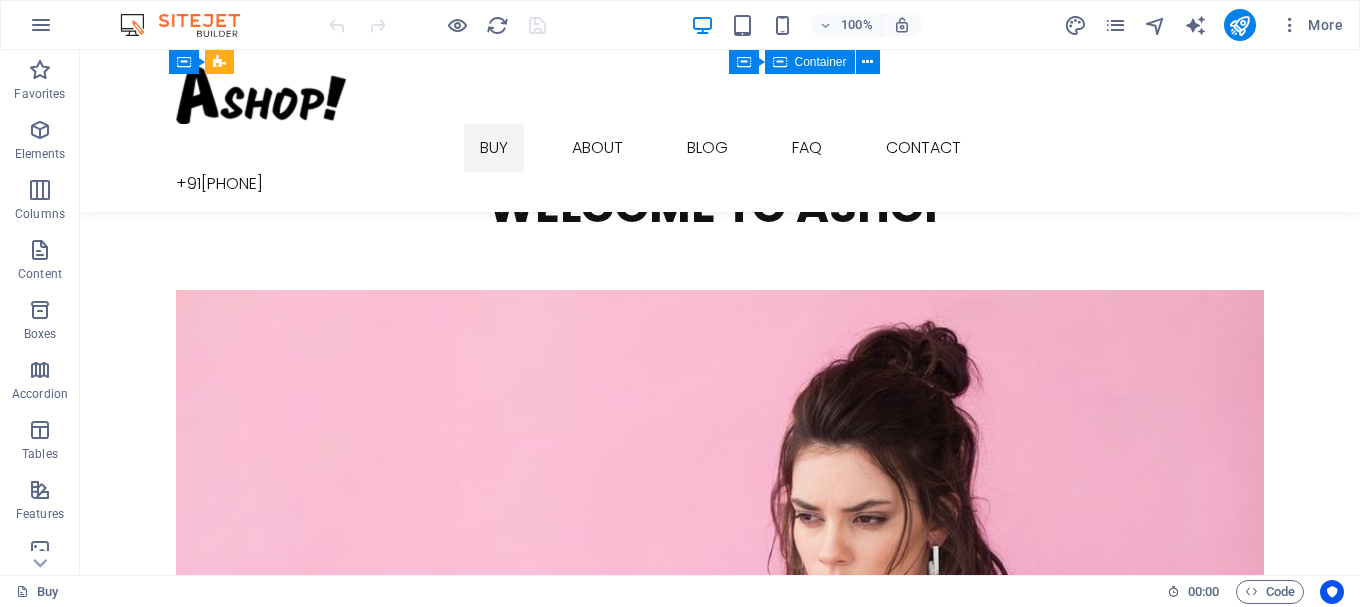 scroll, scrollTop: 3145, scrollLeft: 0, axis: vertical 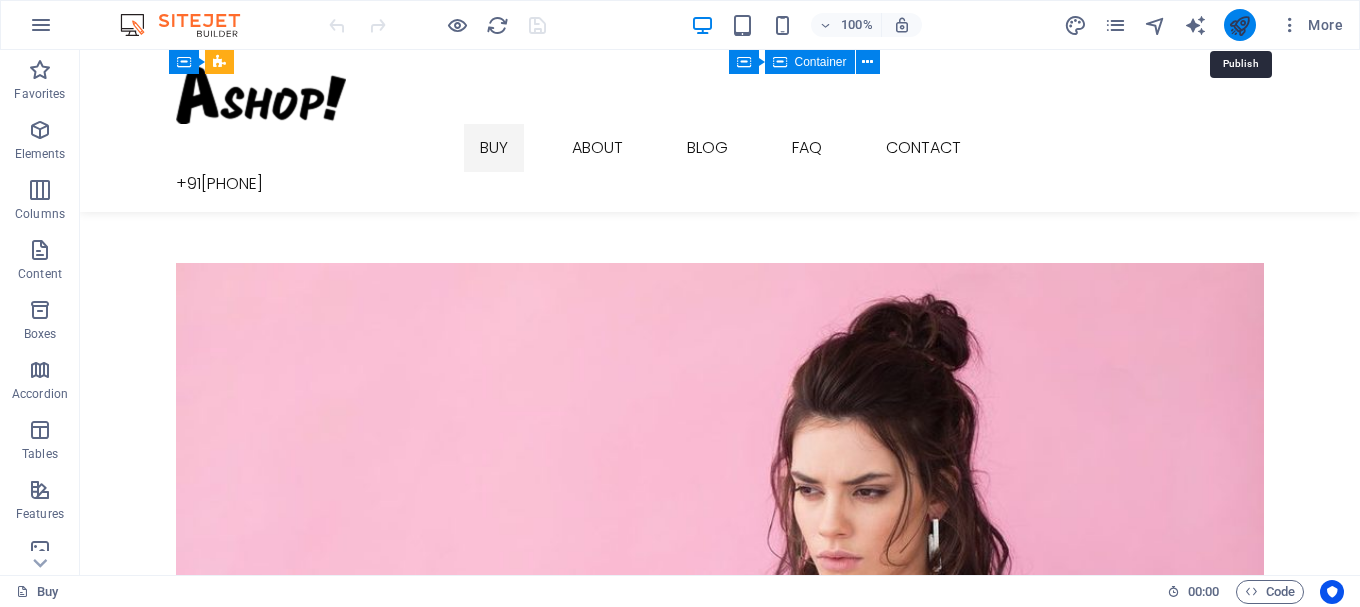 click at bounding box center (1239, 25) 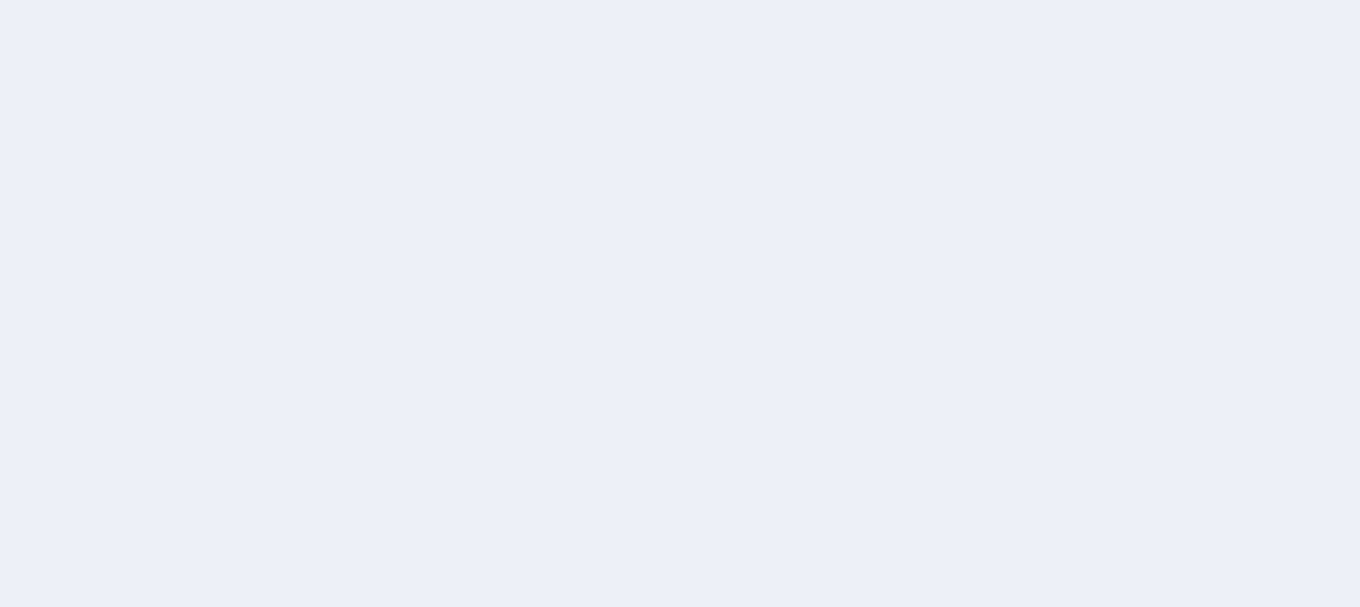 scroll, scrollTop: 0, scrollLeft: 0, axis: both 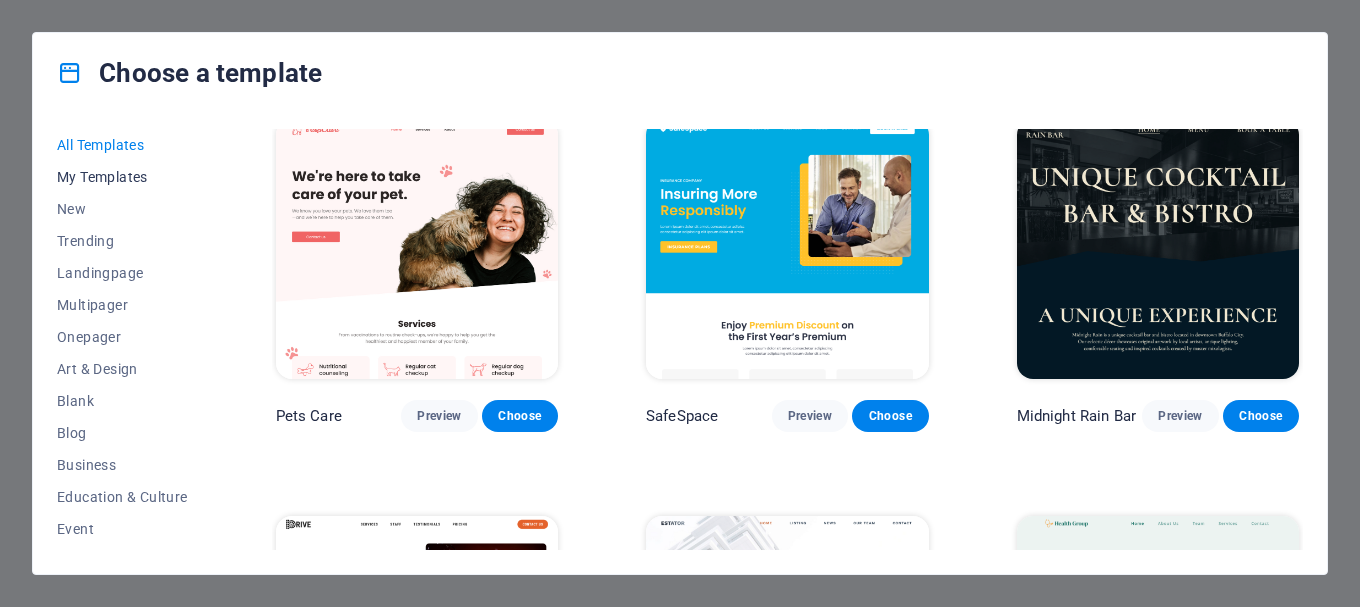 click on "My Templates" at bounding box center (122, 177) 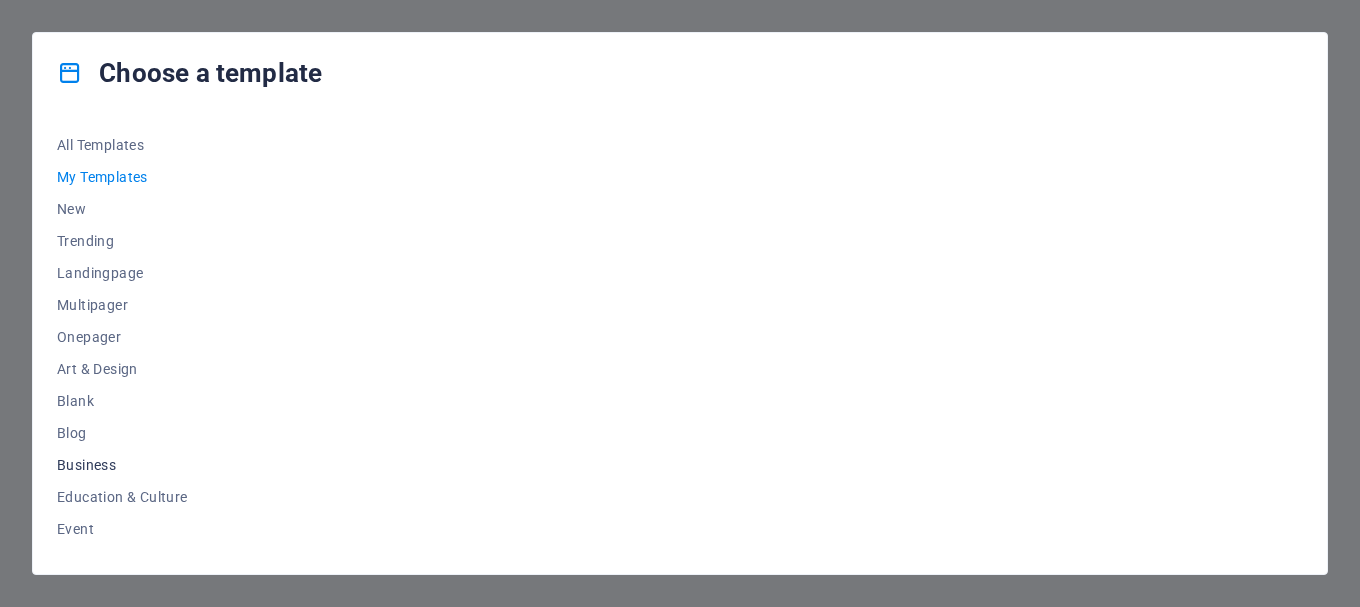 click on "Business" at bounding box center [122, 465] 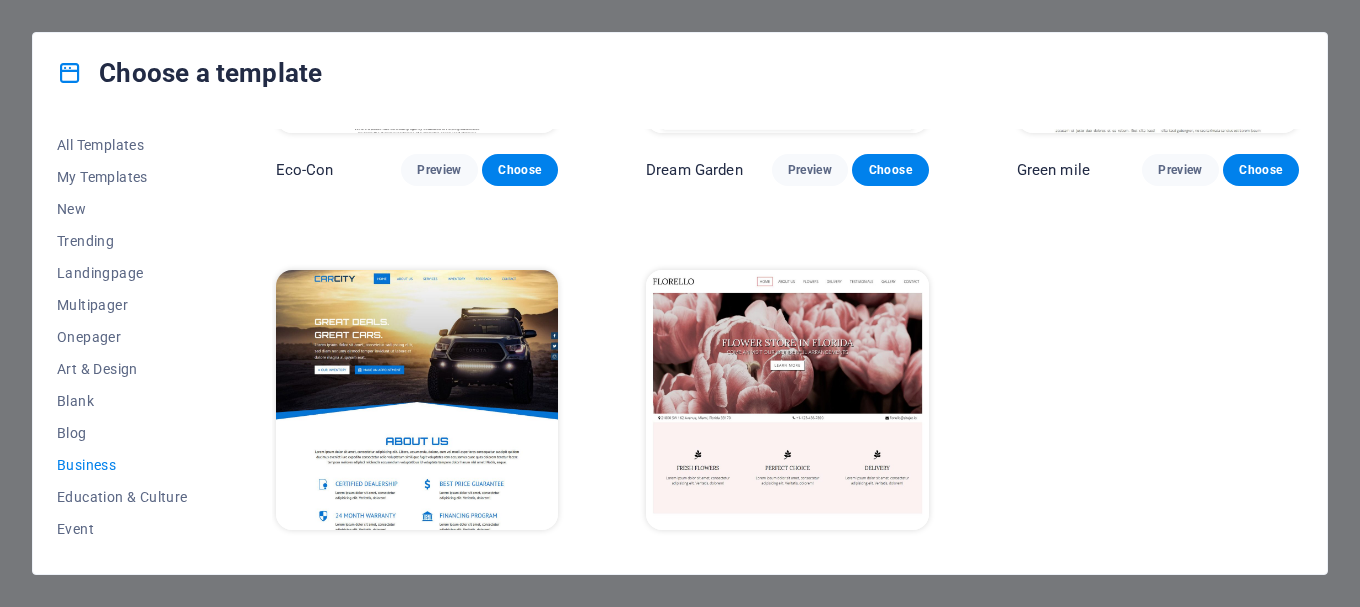 scroll, scrollTop: 289, scrollLeft: 0, axis: vertical 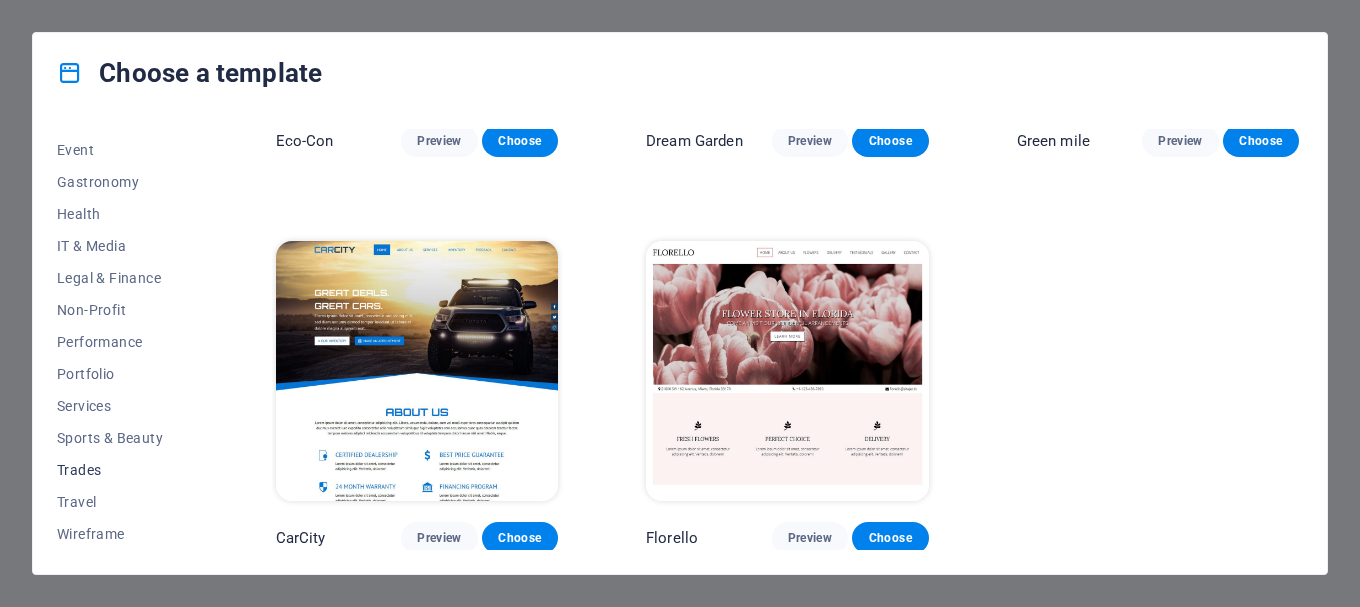 click on "Trades" at bounding box center [122, 470] 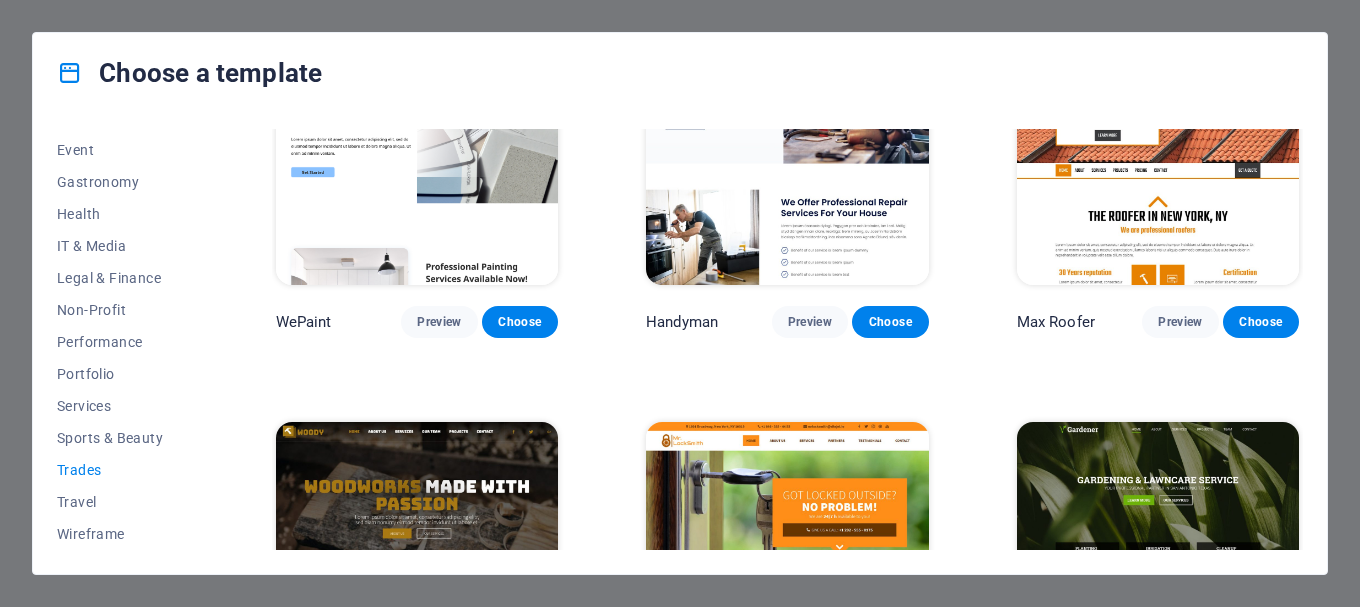 scroll, scrollTop: 100, scrollLeft: 0, axis: vertical 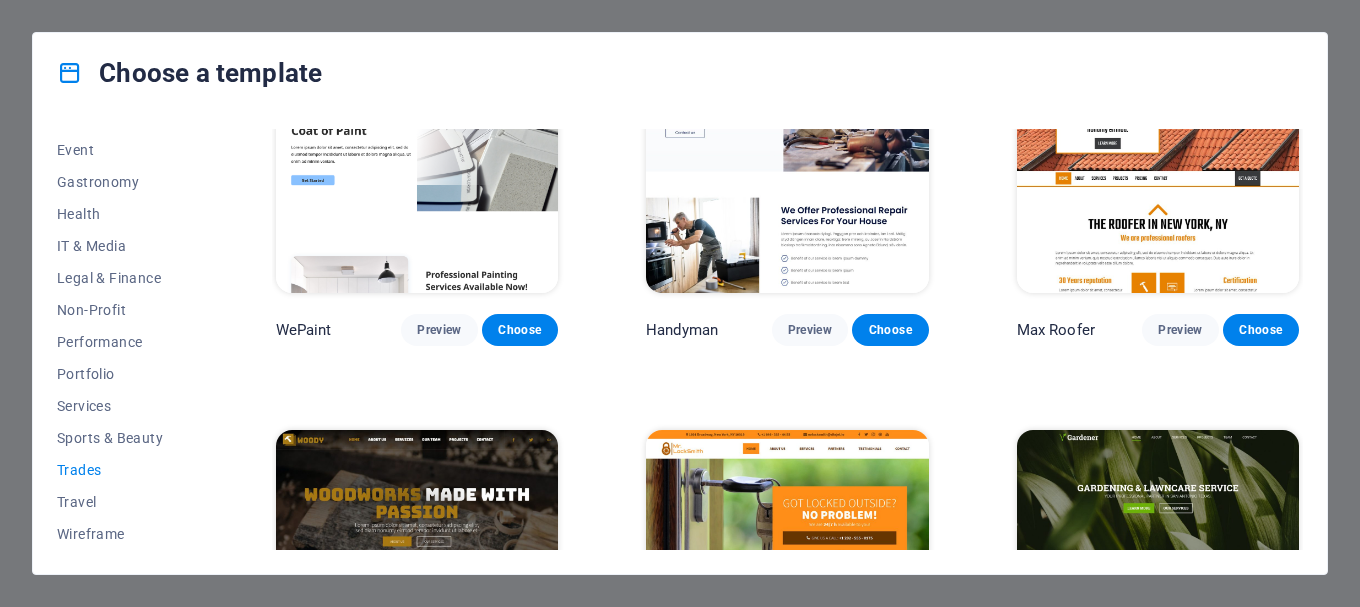 click at bounding box center [1158, 163] 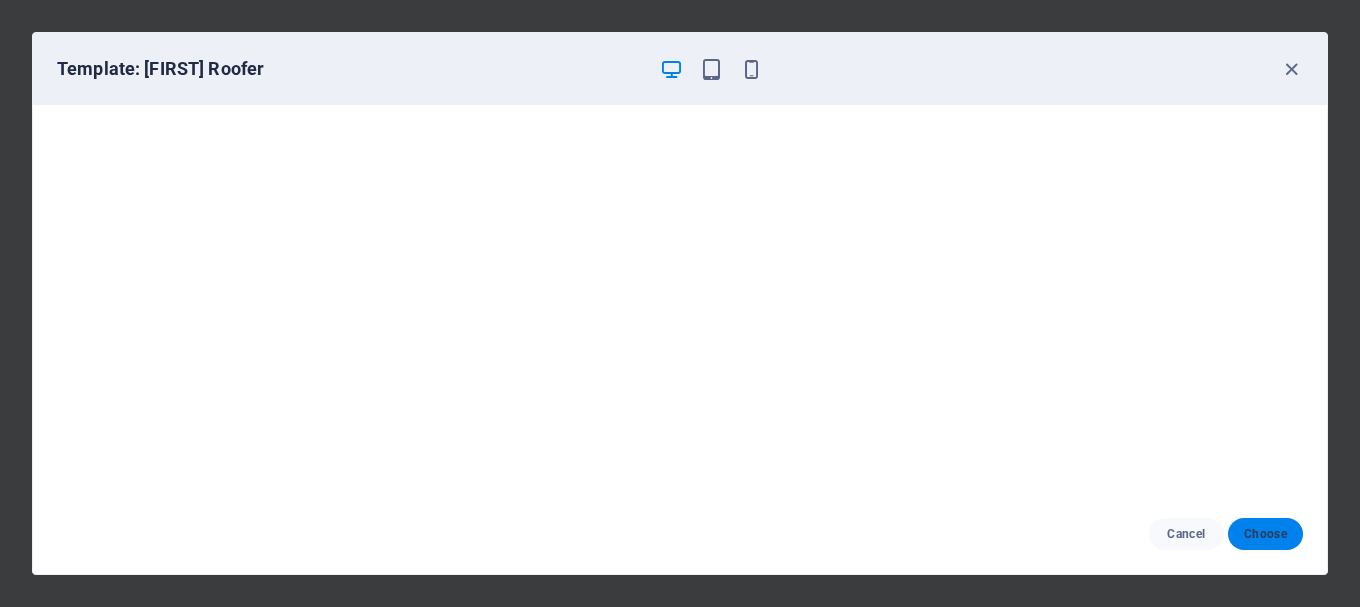 click on "Choose" at bounding box center [1265, 534] 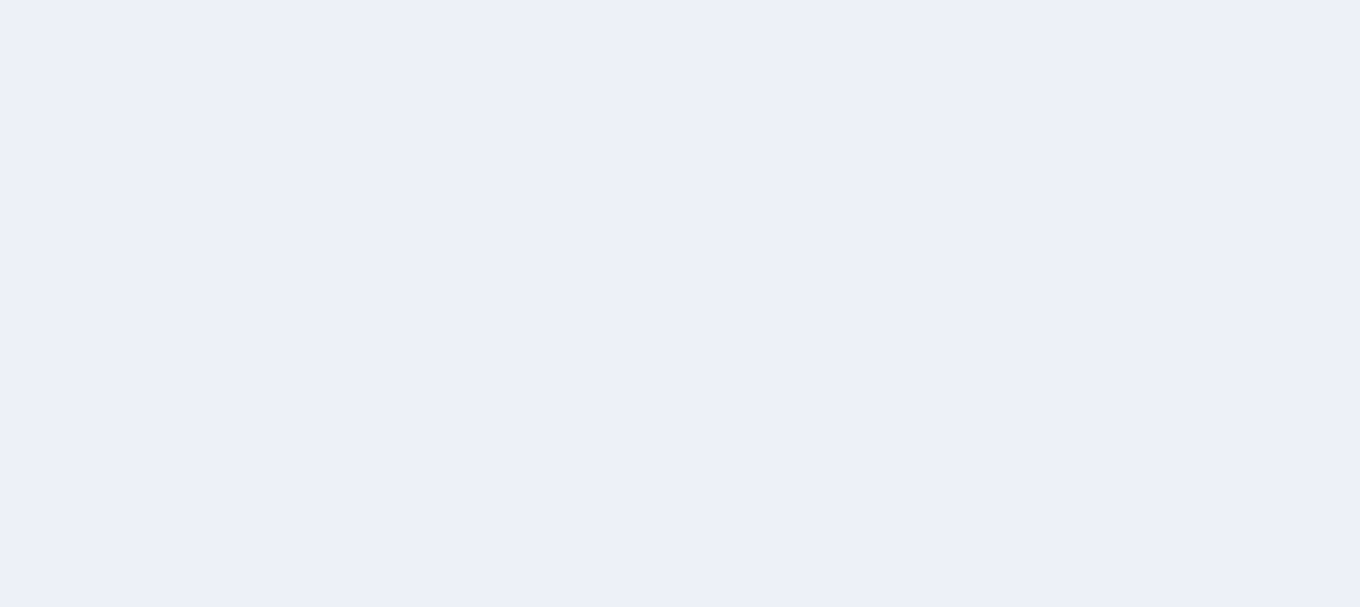 scroll, scrollTop: 0, scrollLeft: 0, axis: both 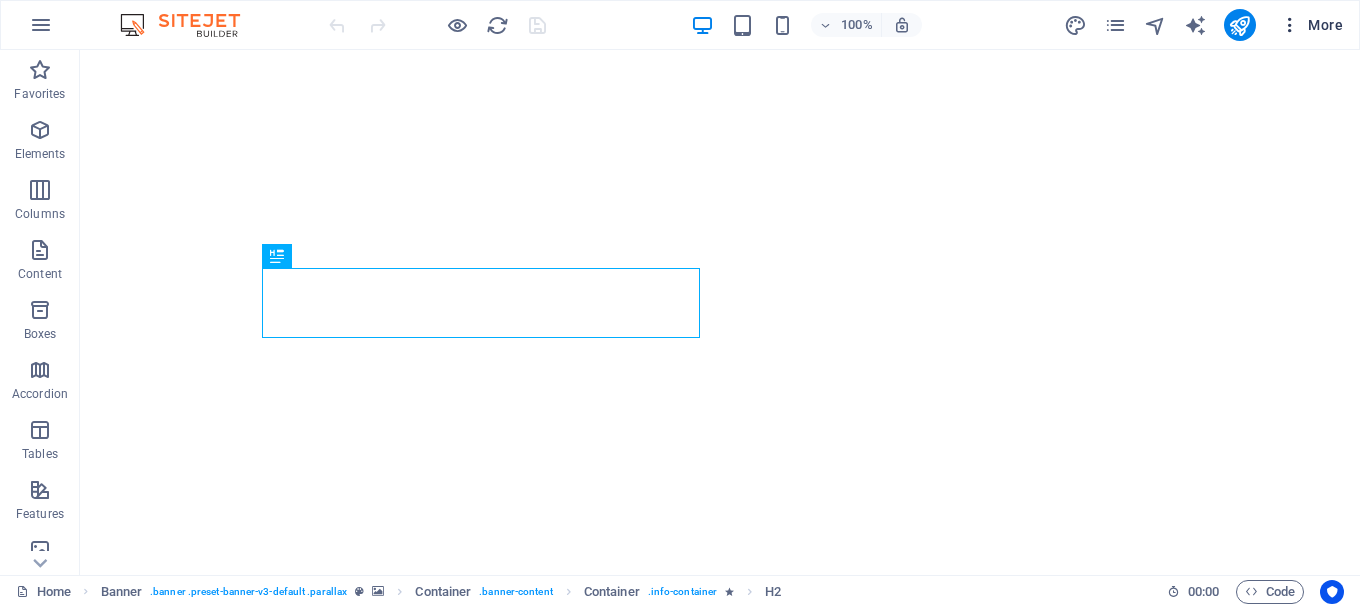 click on "More" at bounding box center (1311, 25) 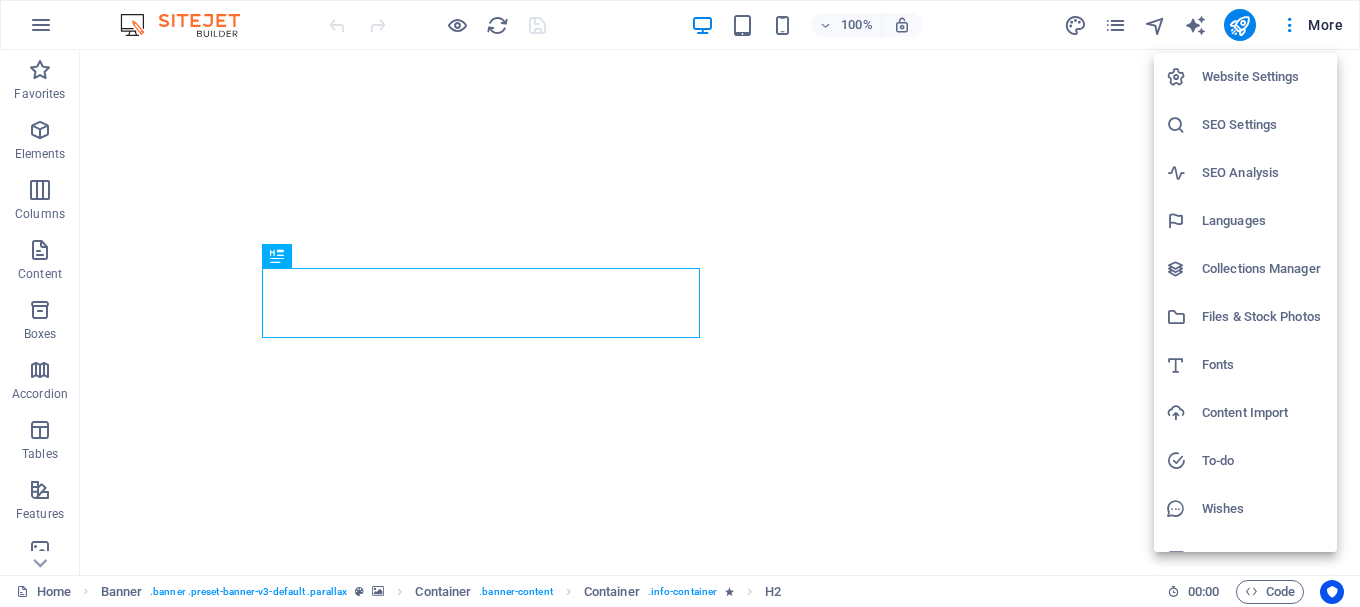 click on "Website Settings" at bounding box center (1263, 77) 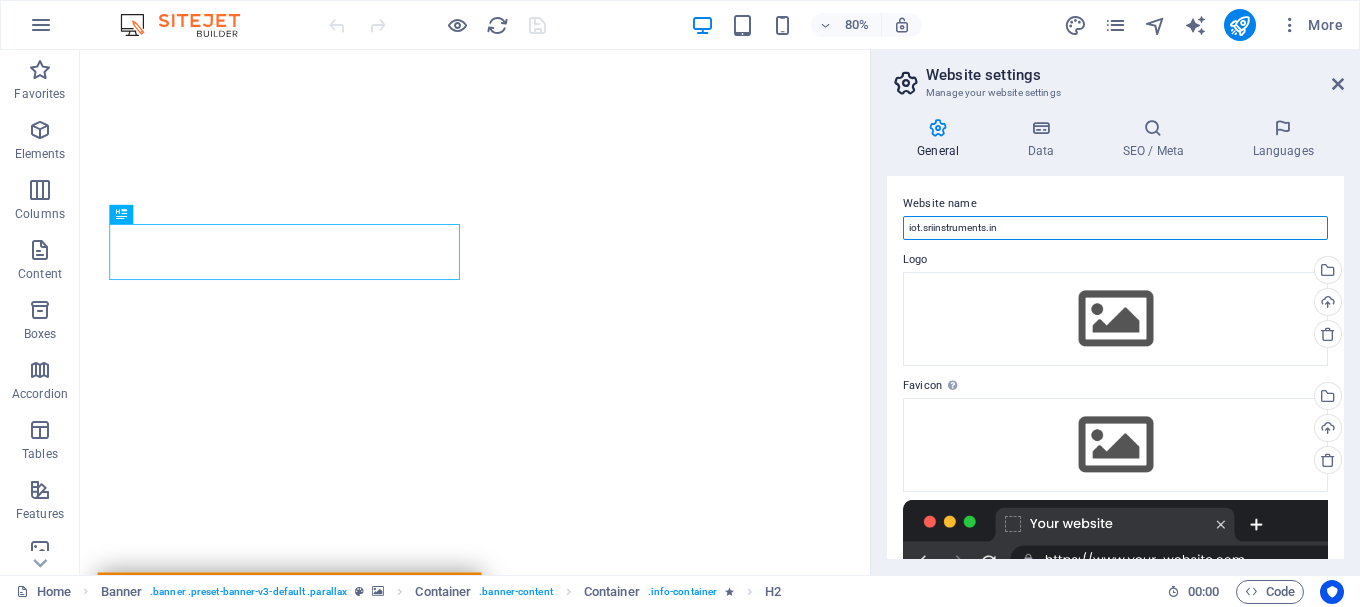 click on "iot.sriinstruments.in" at bounding box center [1115, 228] 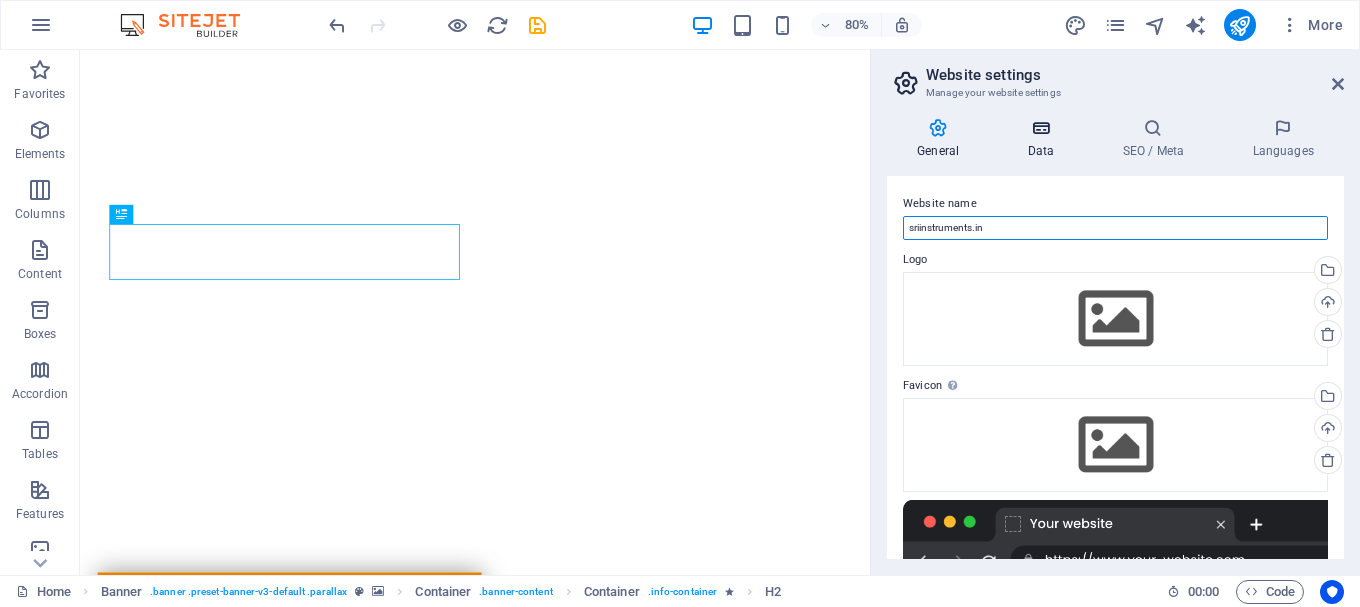 type on "sriinstruments.in" 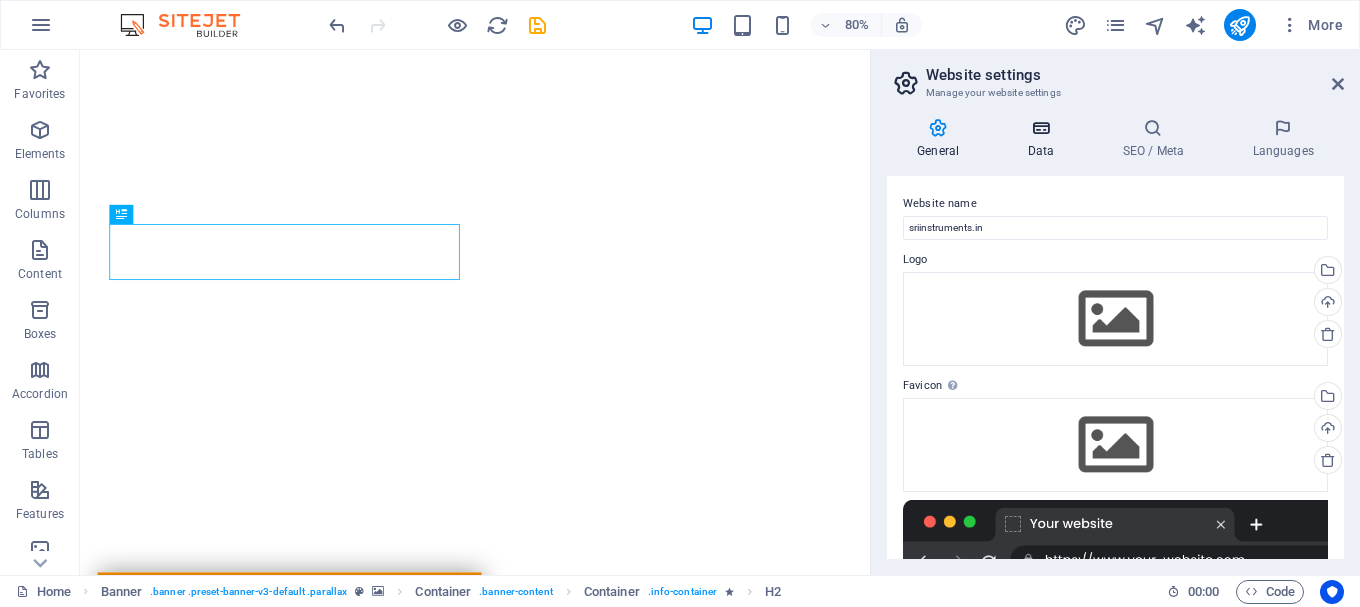 click on "Data" at bounding box center [1044, 139] 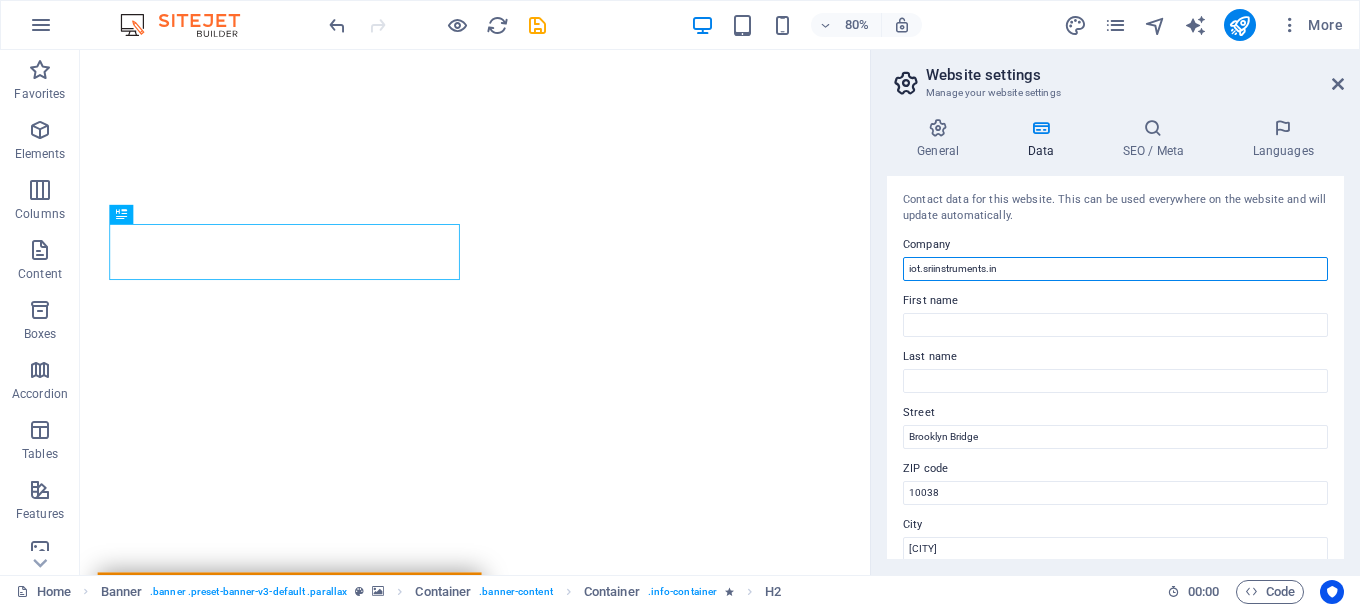click on "iot.sriinstruments.in" at bounding box center (1115, 269) 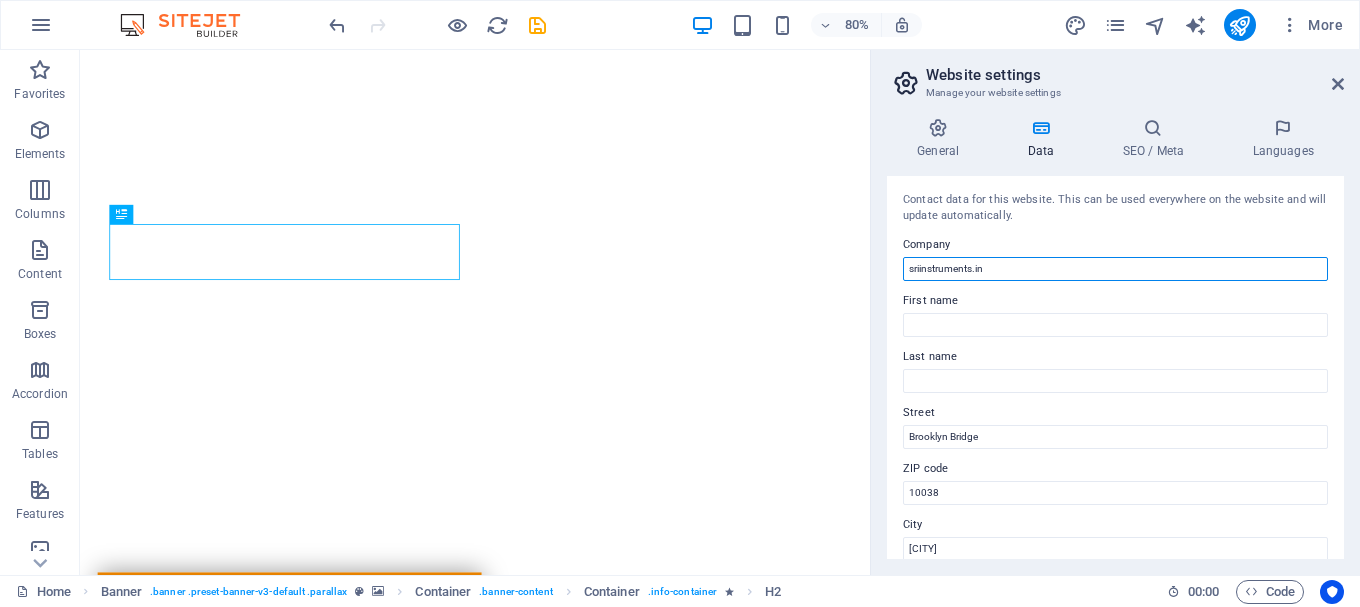 click on "sriinstruments.in" at bounding box center [1115, 269] 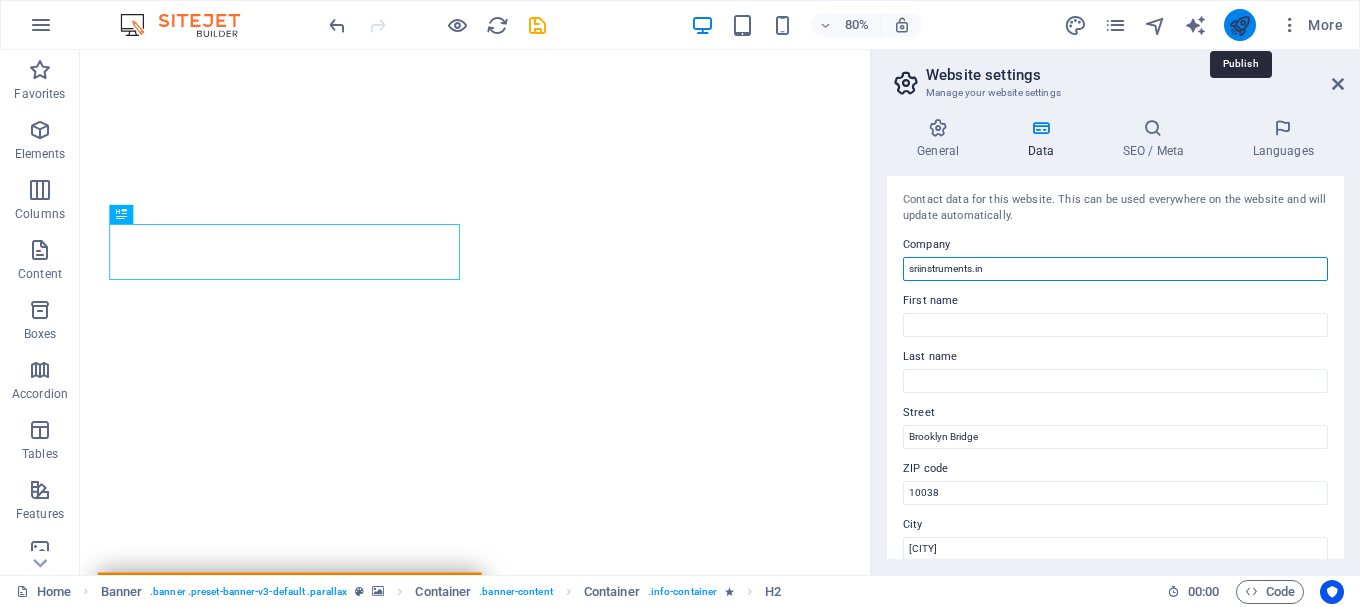 type on "sriinstruments.in" 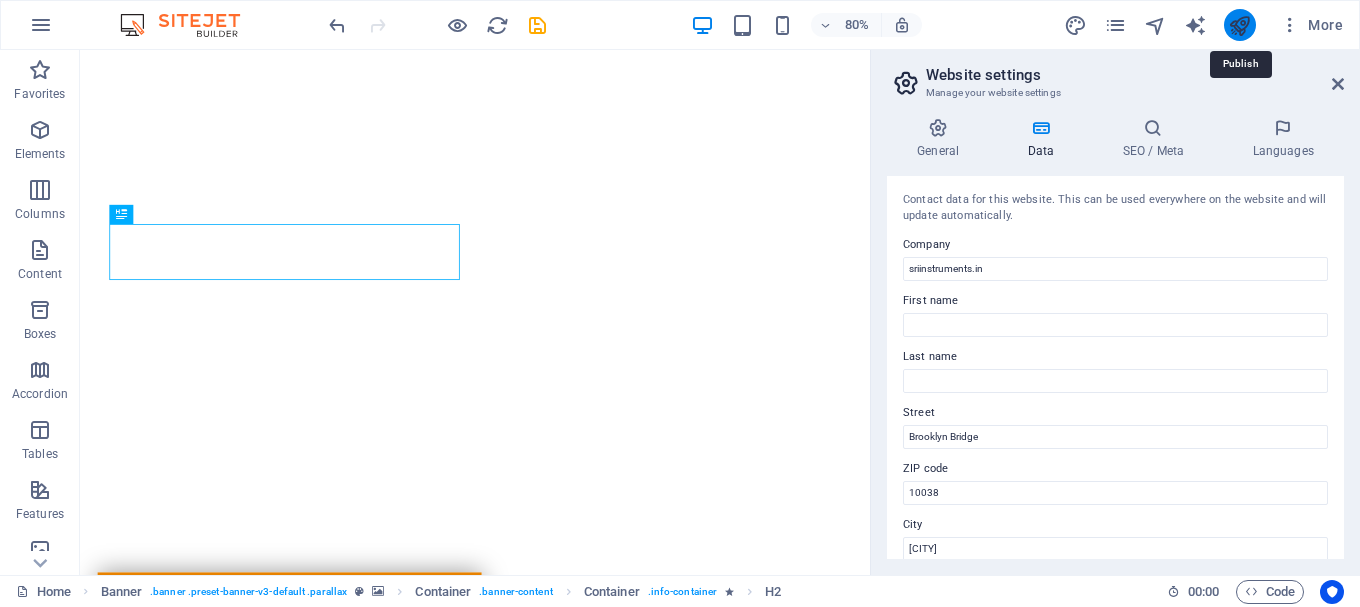 click at bounding box center [1239, 25] 